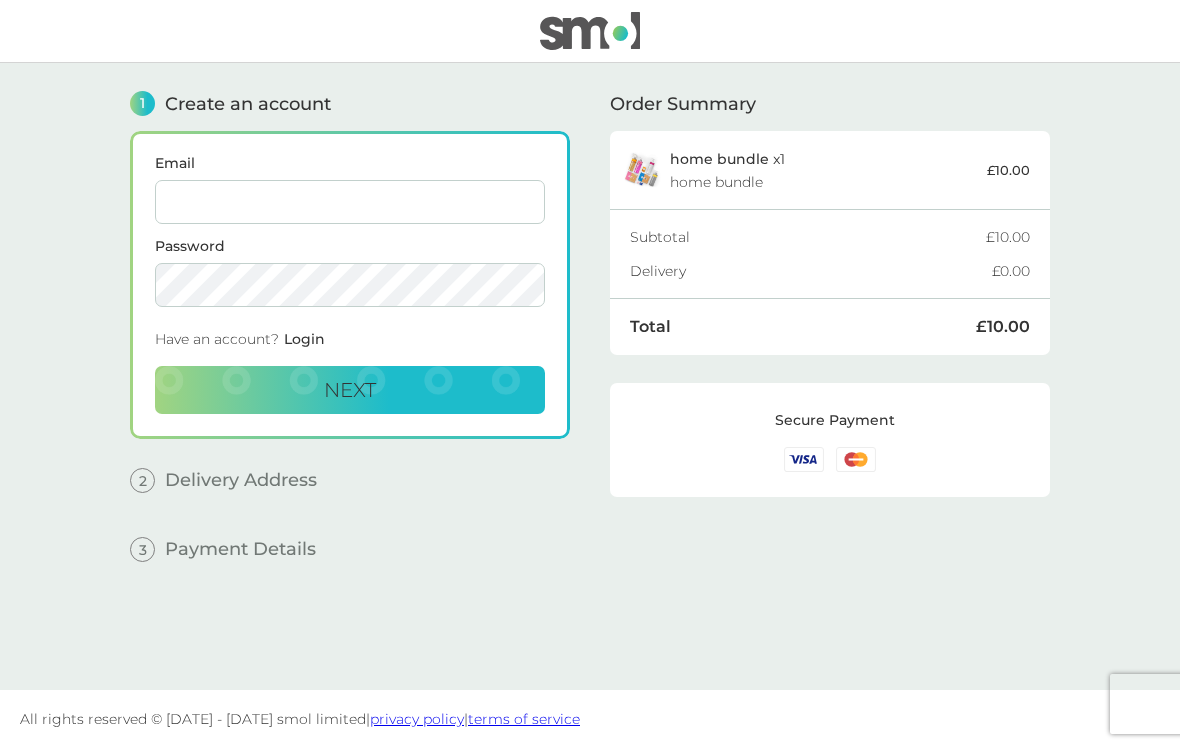 scroll, scrollTop: 0, scrollLeft: 0, axis: both 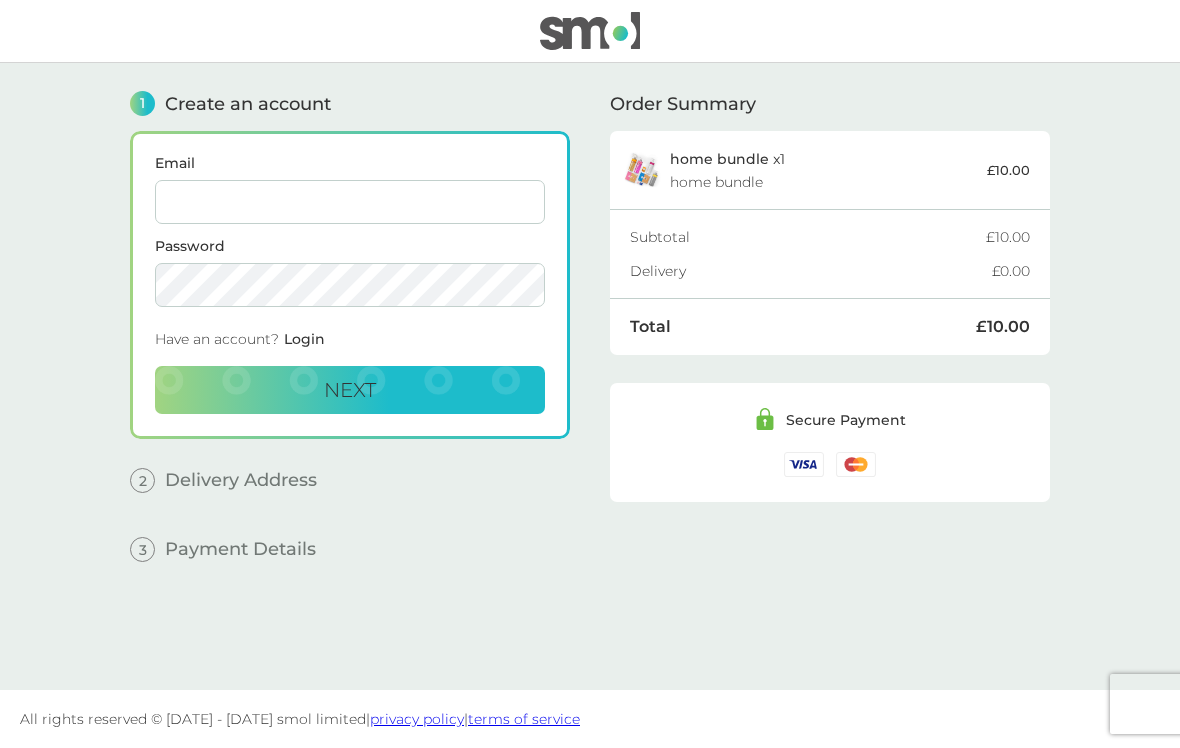 click on "Email" at bounding box center (350, 202) 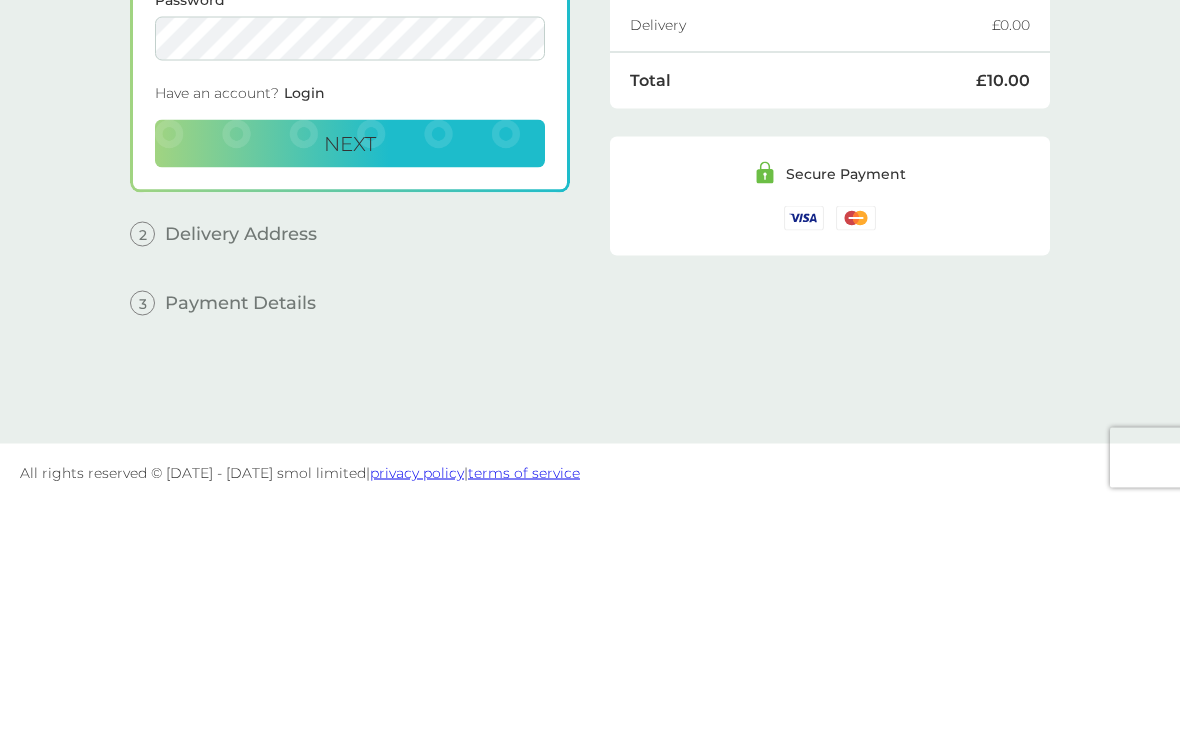 click on "Login" at bounding box center [304, 339] 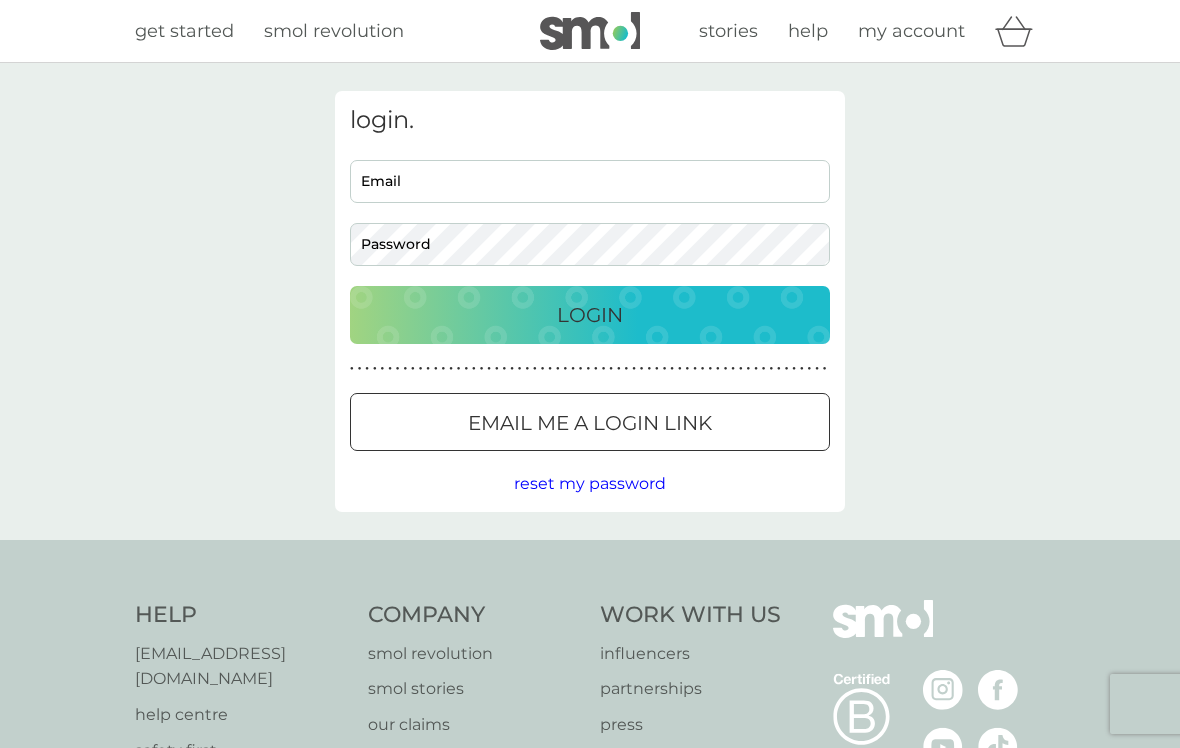 click on "Email" at bounding box center (590, 181) 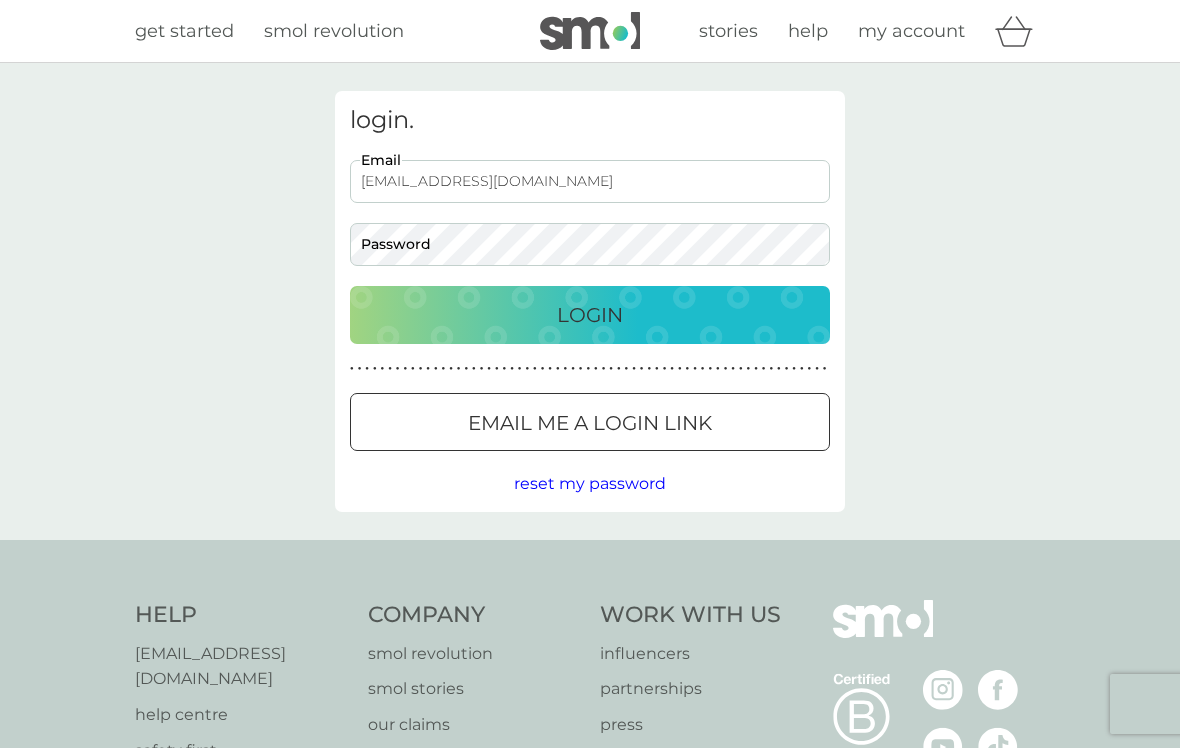 click on "[EMAIL_ADDRESS][DOMAIN_NAME]" at bounding box center [590, 181] 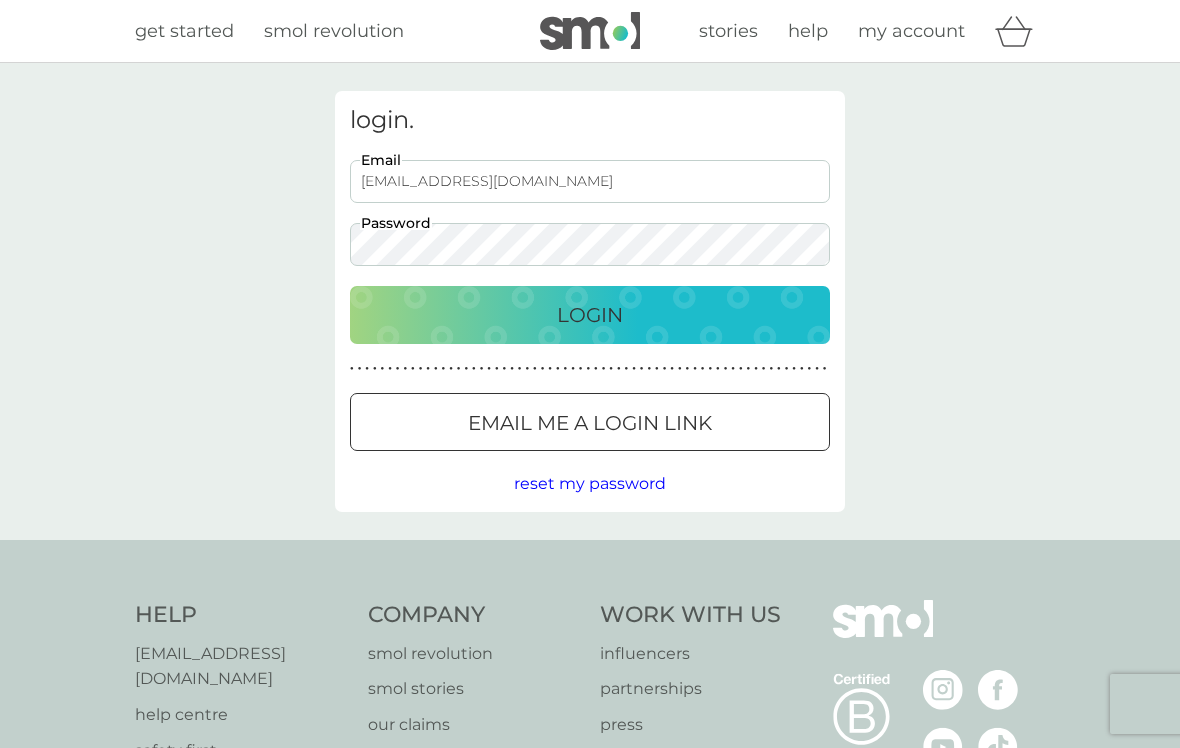 click on "Login" at bounding box center (590, 315) 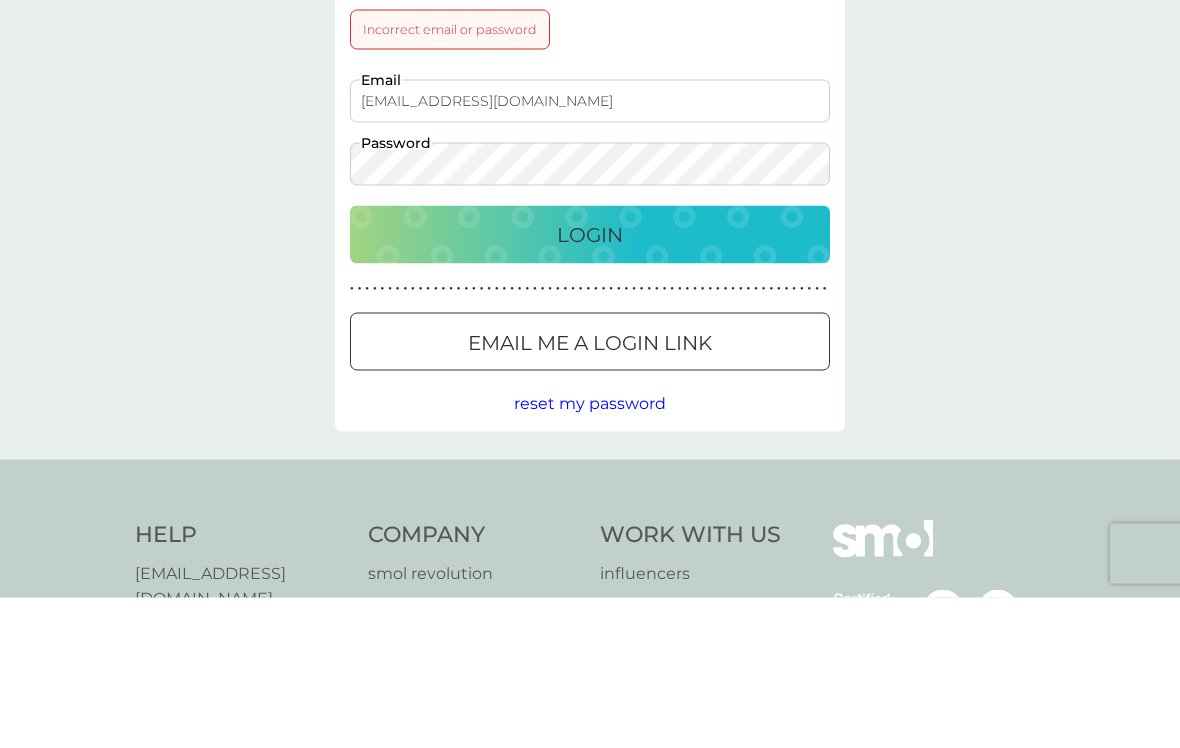 click on "Login" at bounding box center [590, 385] 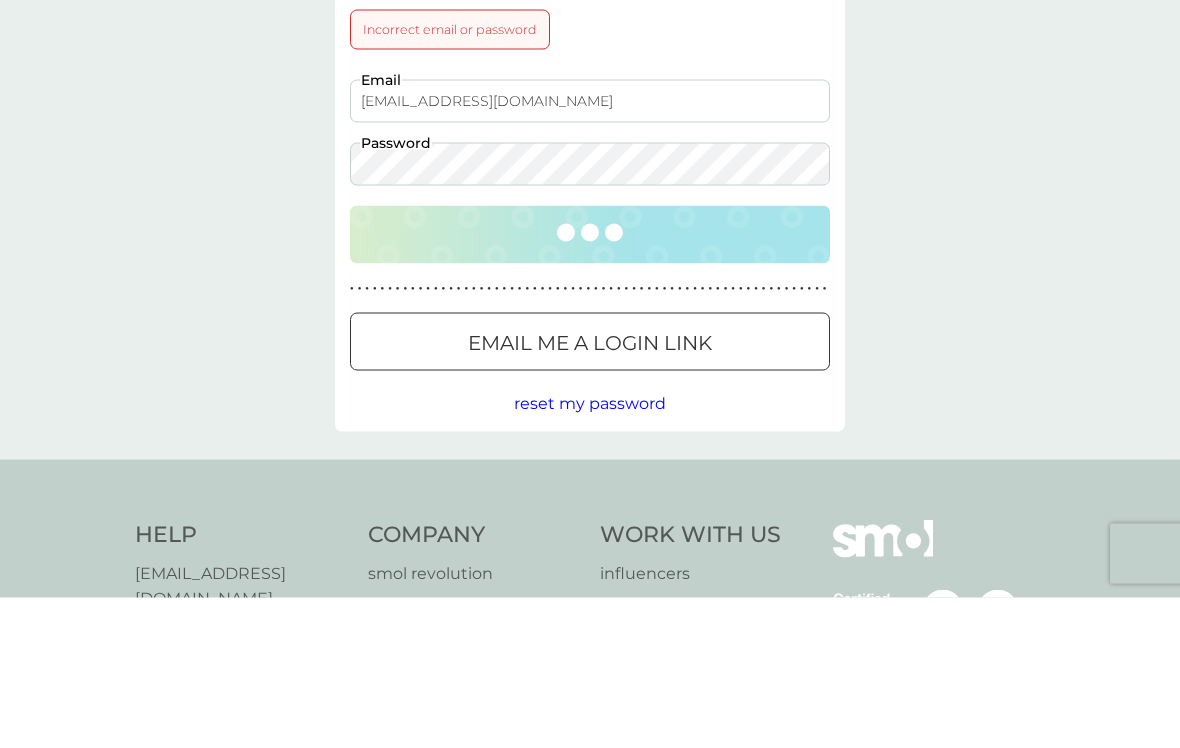 scroll, scrollTop: 151, scrollLeft: 0, axis: vertical 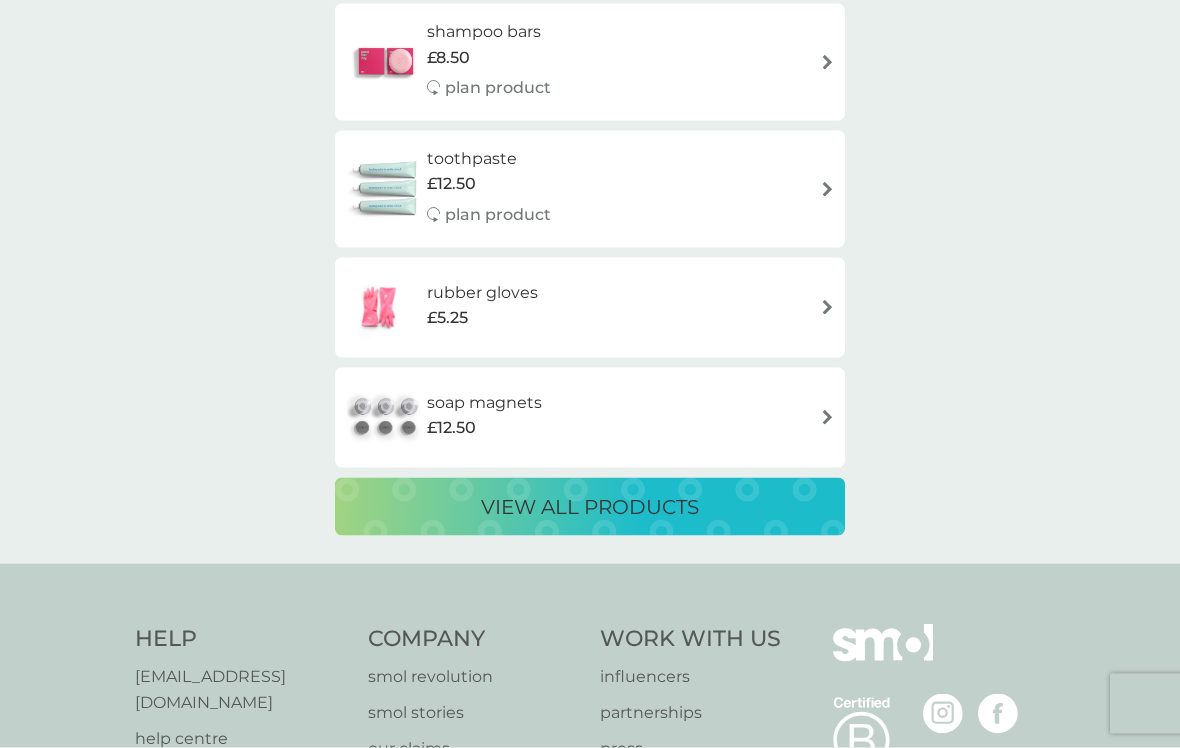 click on "view all products" at bounding box center [590, 507] 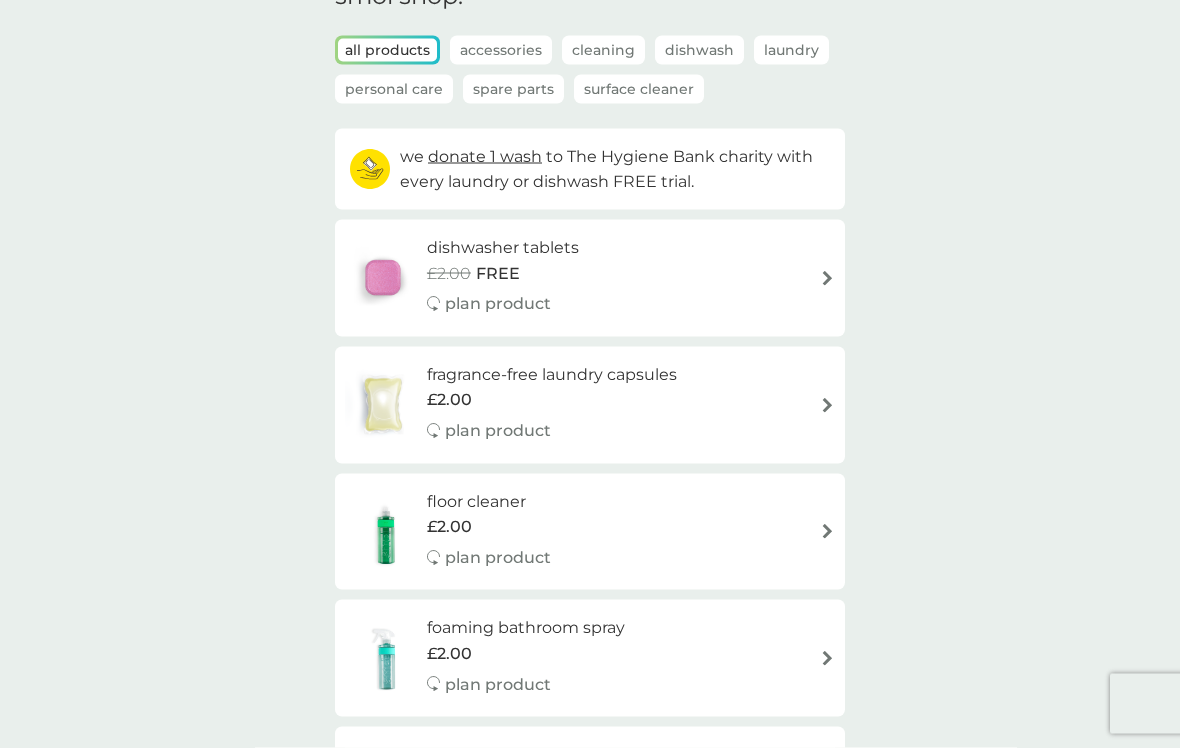 scroll, scrollTop: 0, scrollLeft: 0, axis: both 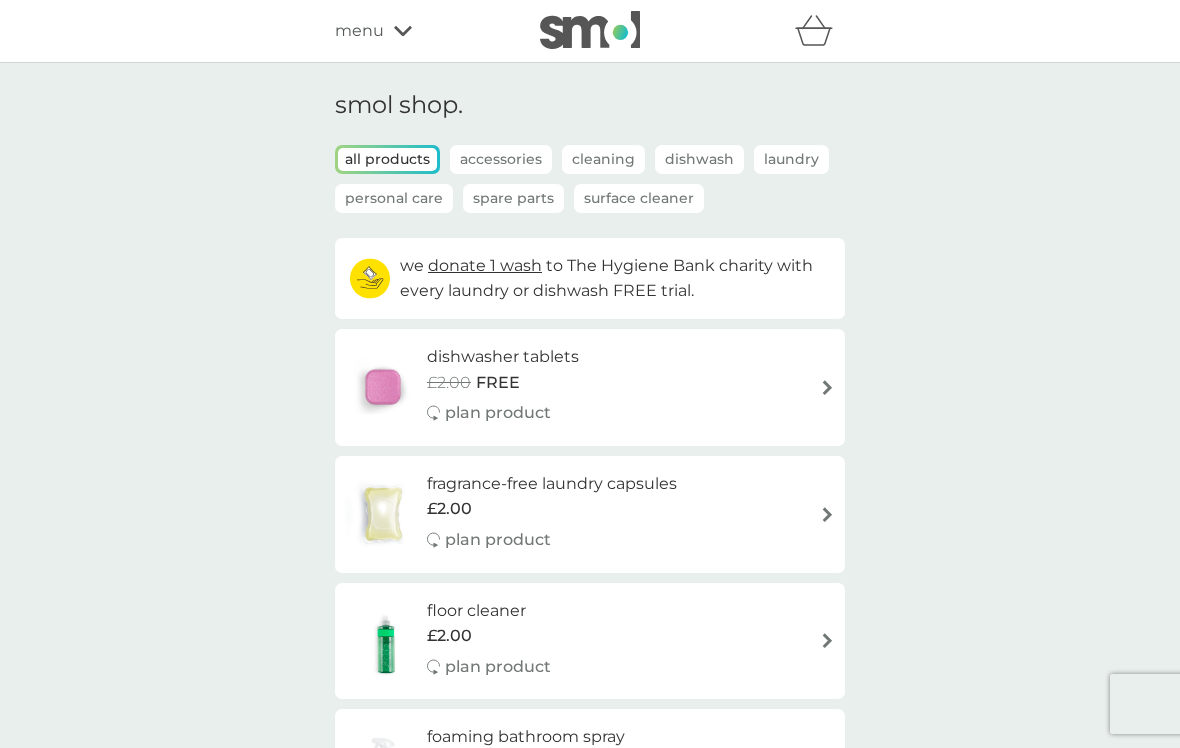 click on "menu" at bounding box center (359, 31) 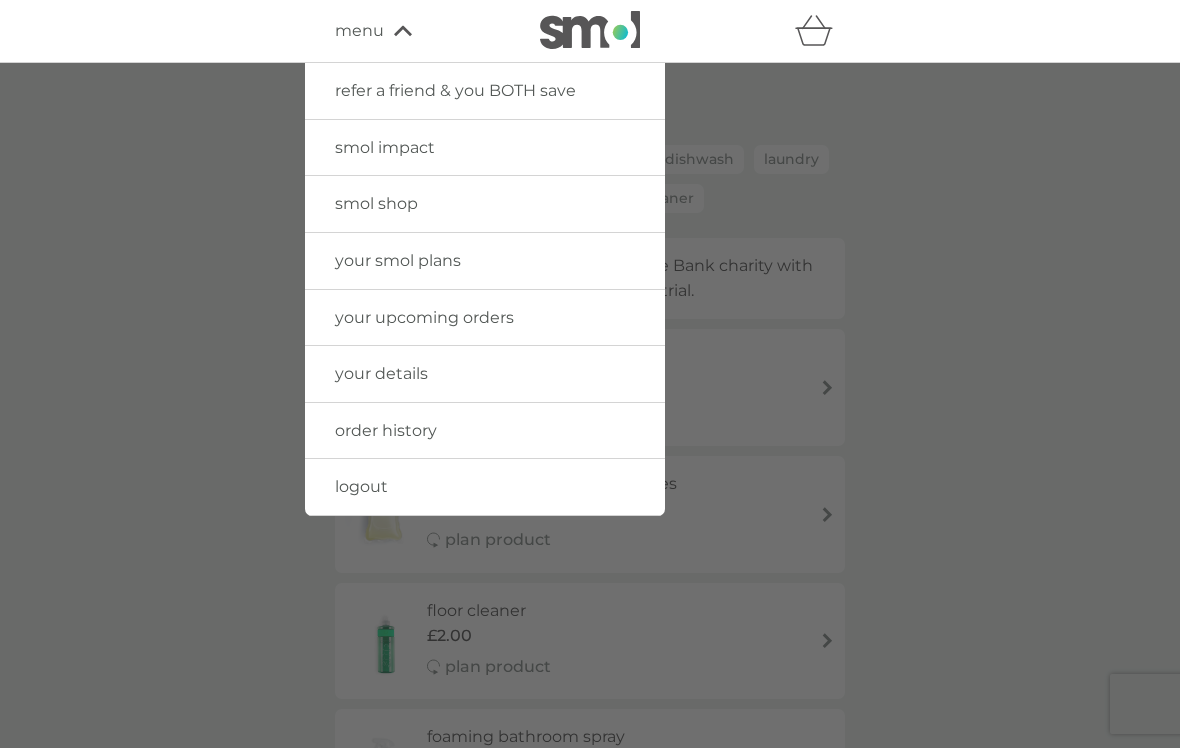 click on "smol shop" at bounding box center [376, 203] 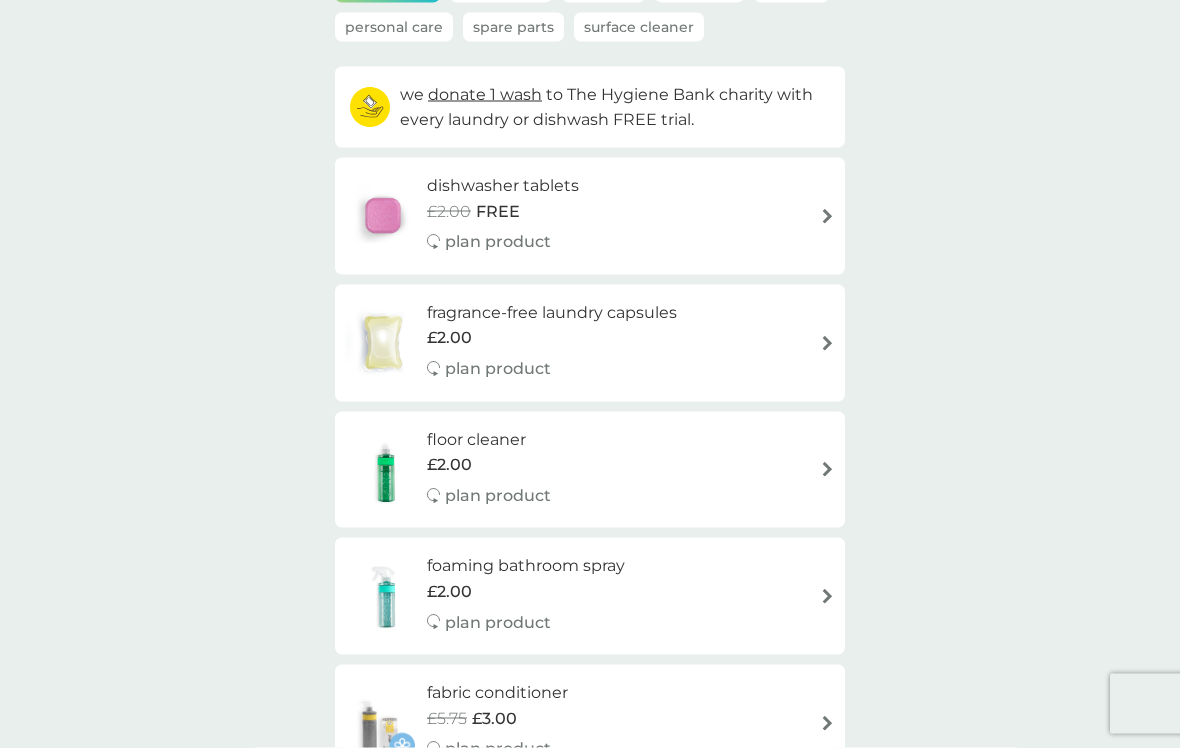 scroll, scrollTop: 0, scrollLeft: 0, axis: both 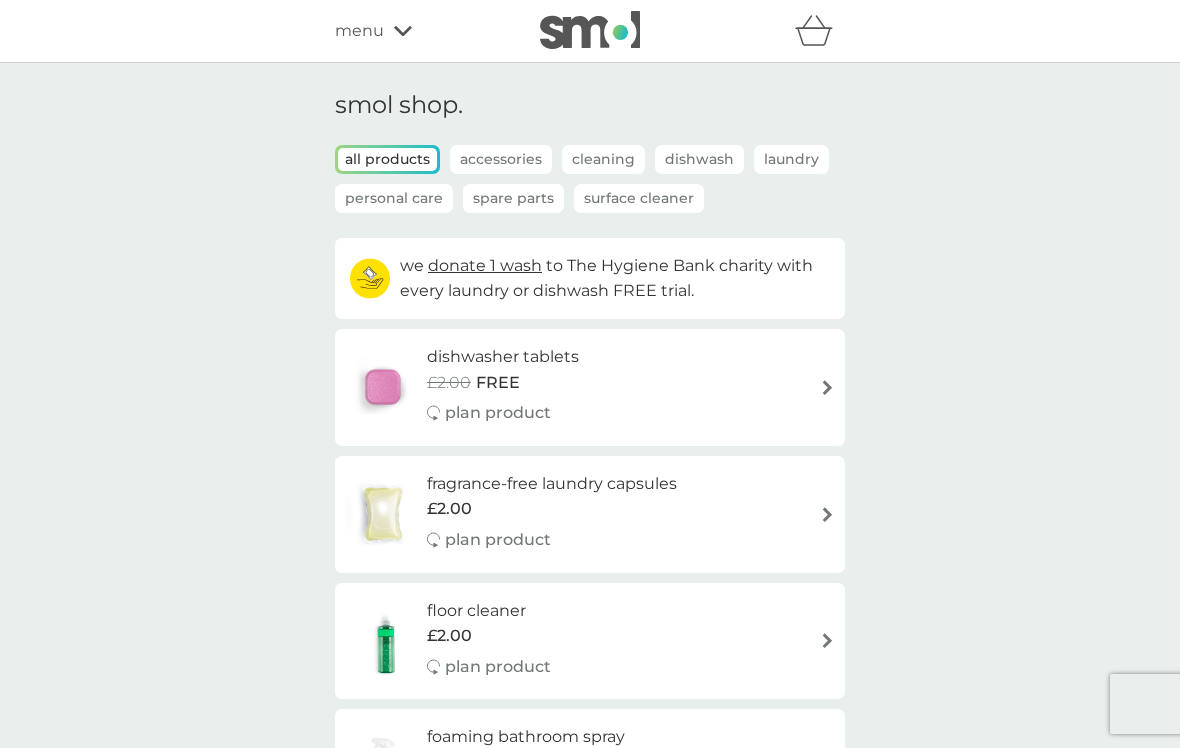 click 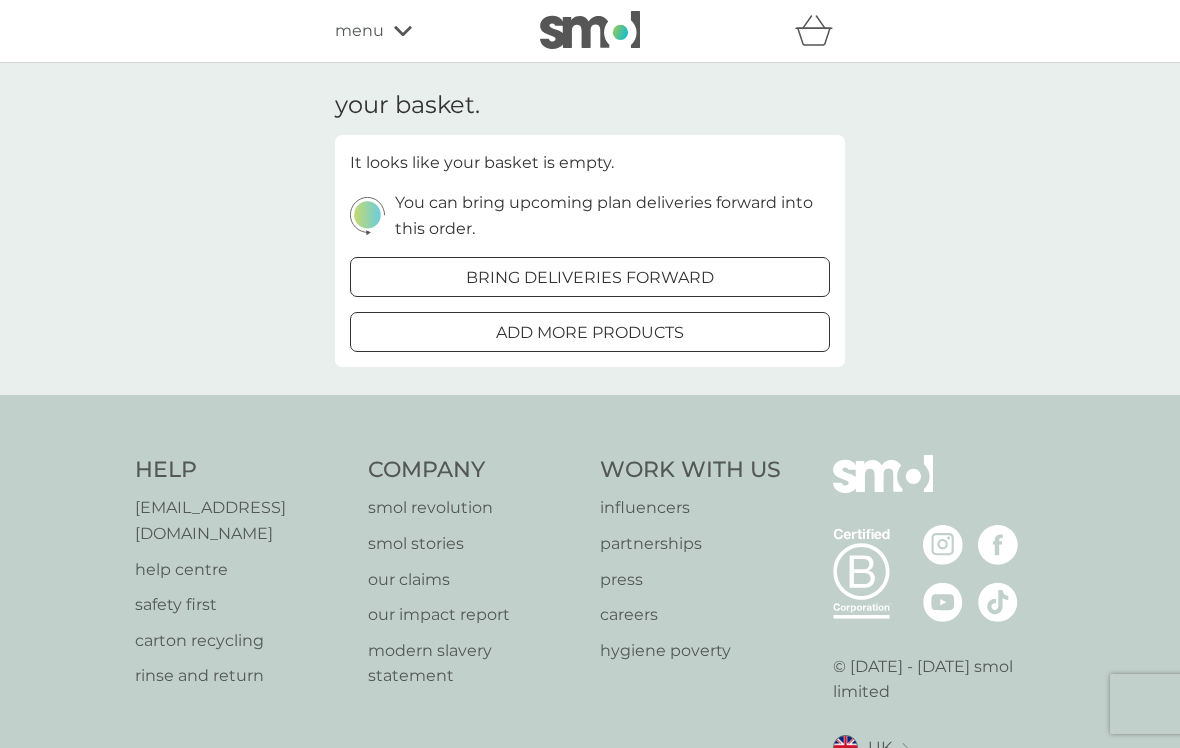 click on "add more products" at bounding box center (590, 332) 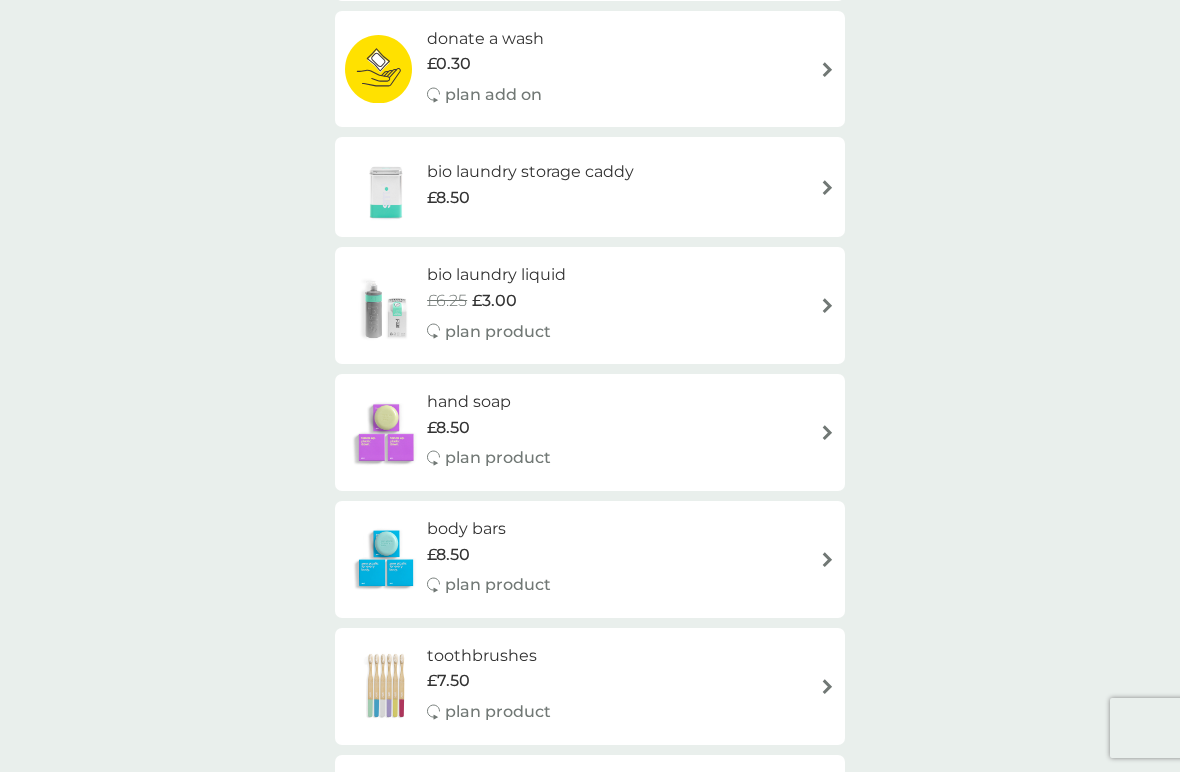 scroll, scrollTop: 1062, scrollLeft: 0, axis: vertical 